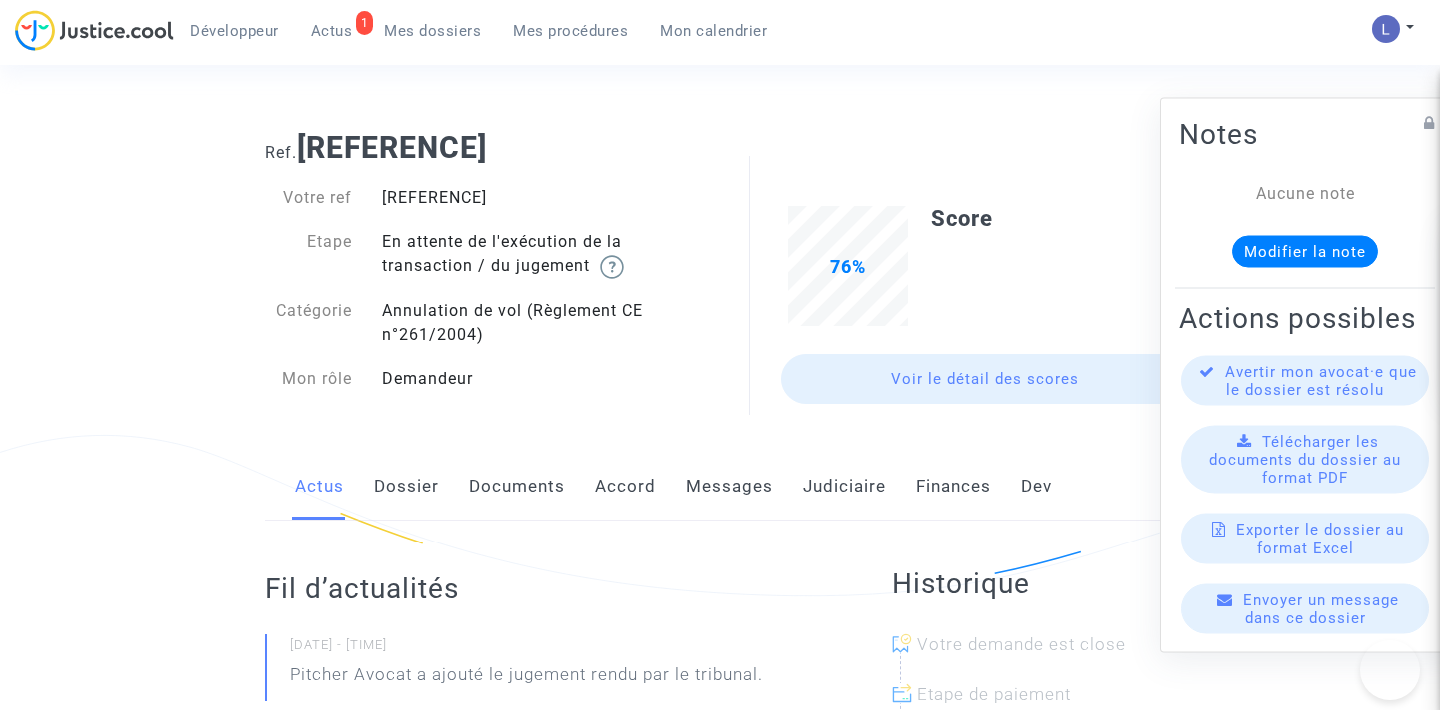 scroll, scrollTop: 0, scrollLeft: 0, axis: both 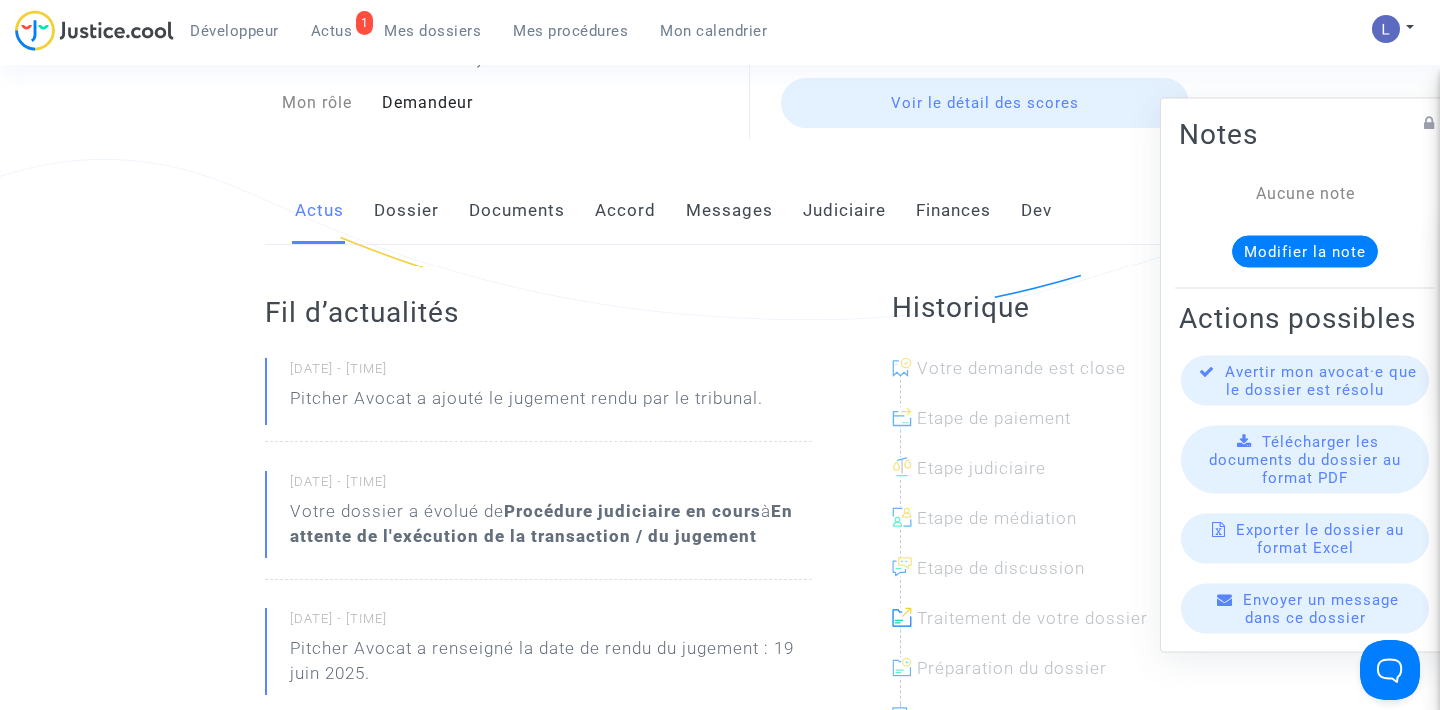 click on "Judiciaire" at bounding box center [844, 211] 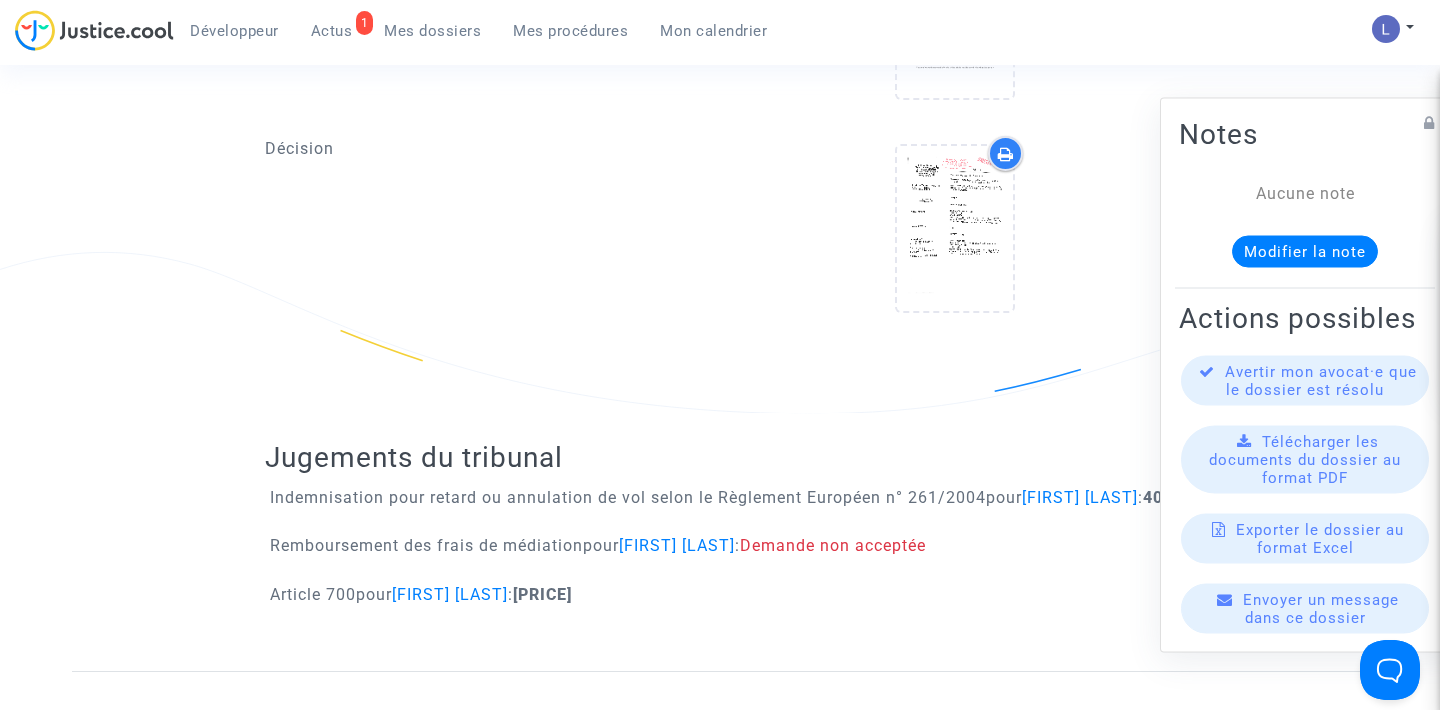 scroll, scrollTop: 983, scrollLeft: 0, axis: vertical 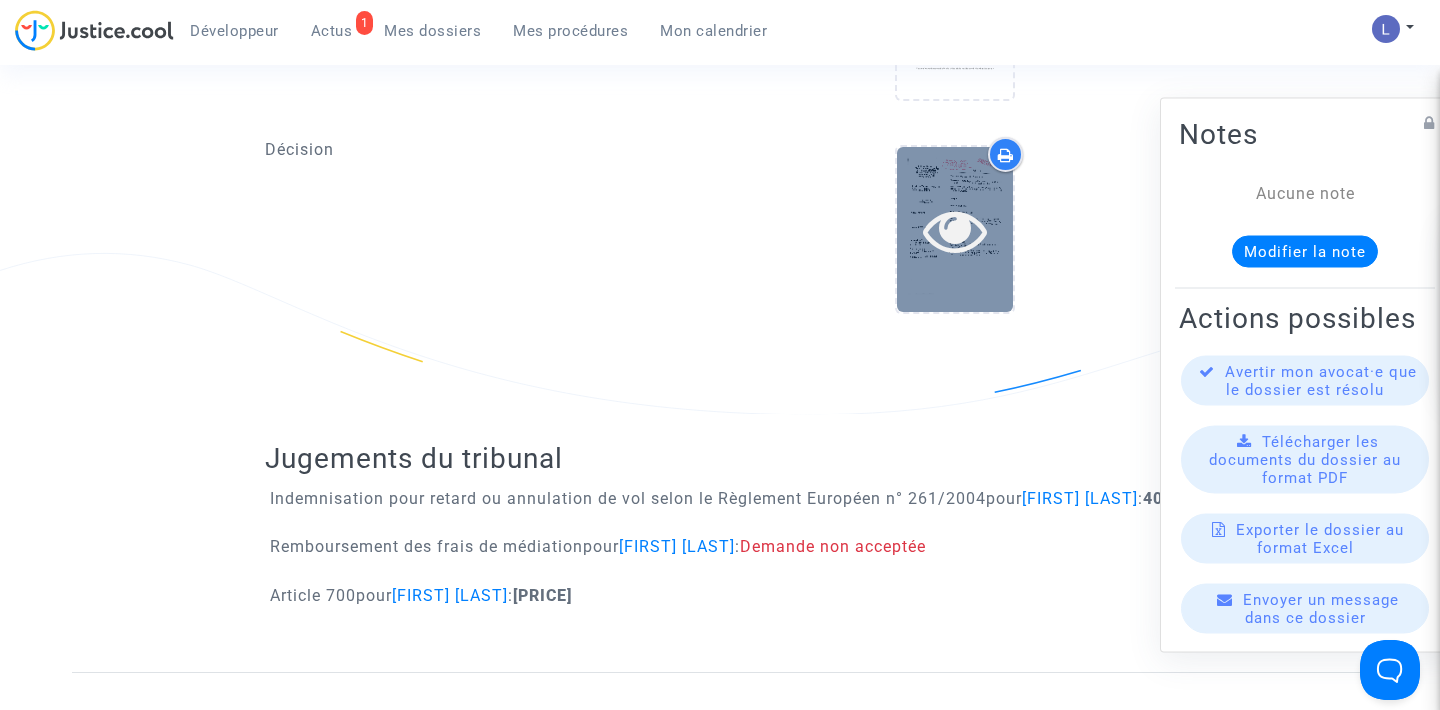 click at bounding box center (955, 230) 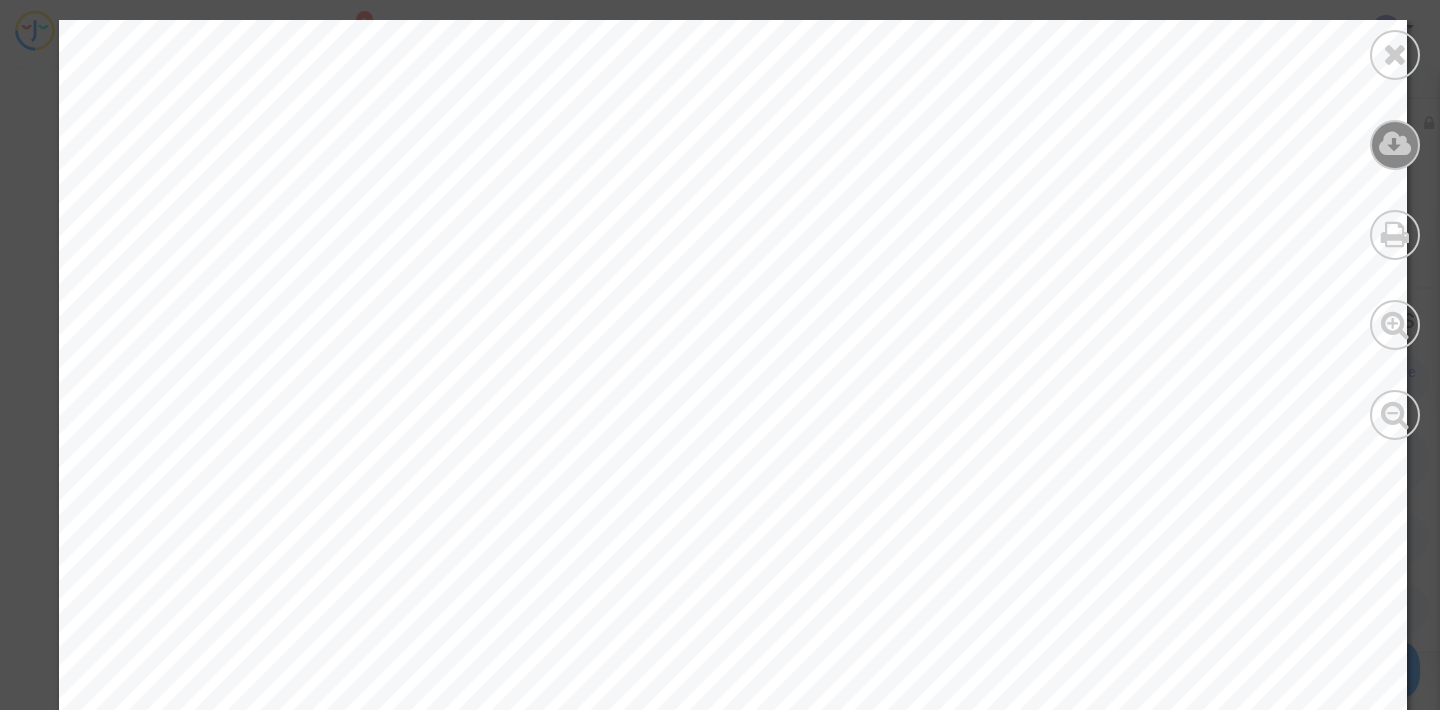 click at bounding box center (1395, 144) 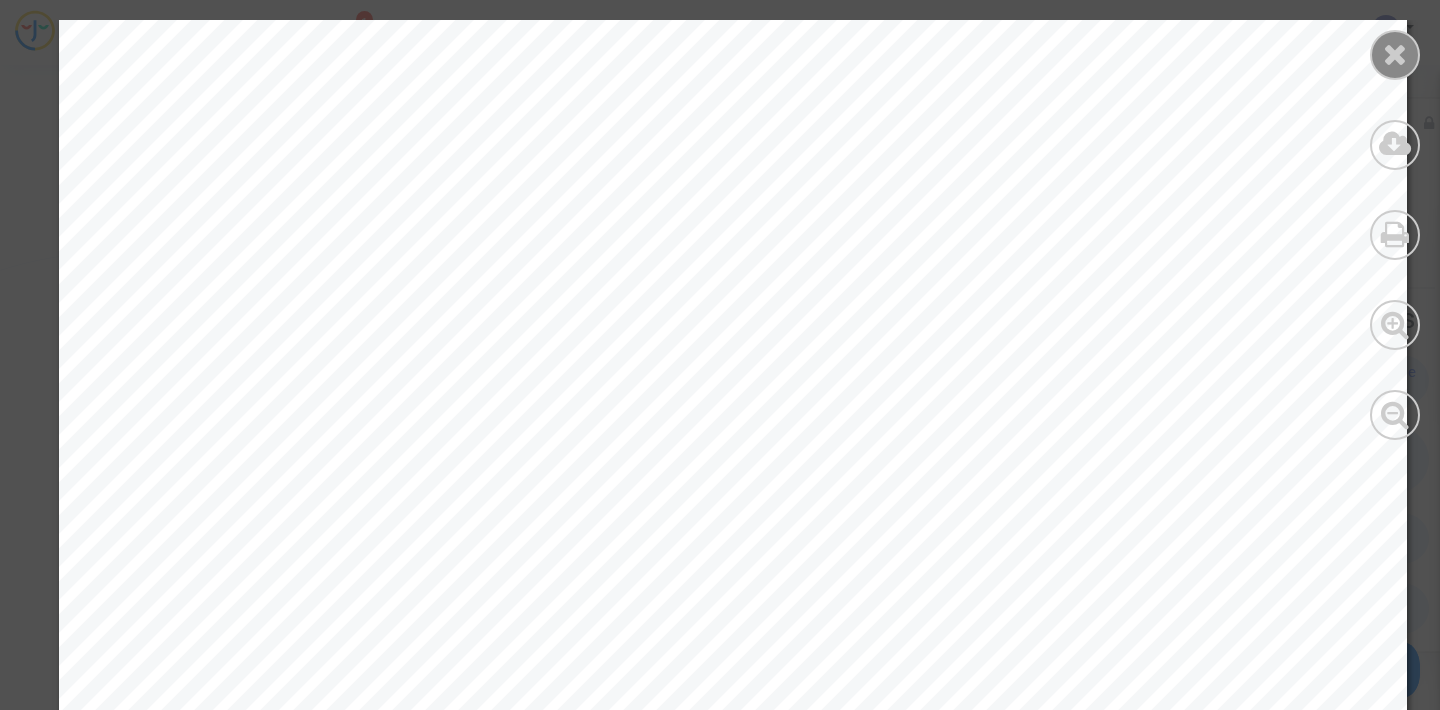 click at bounding box center (1395, 54) 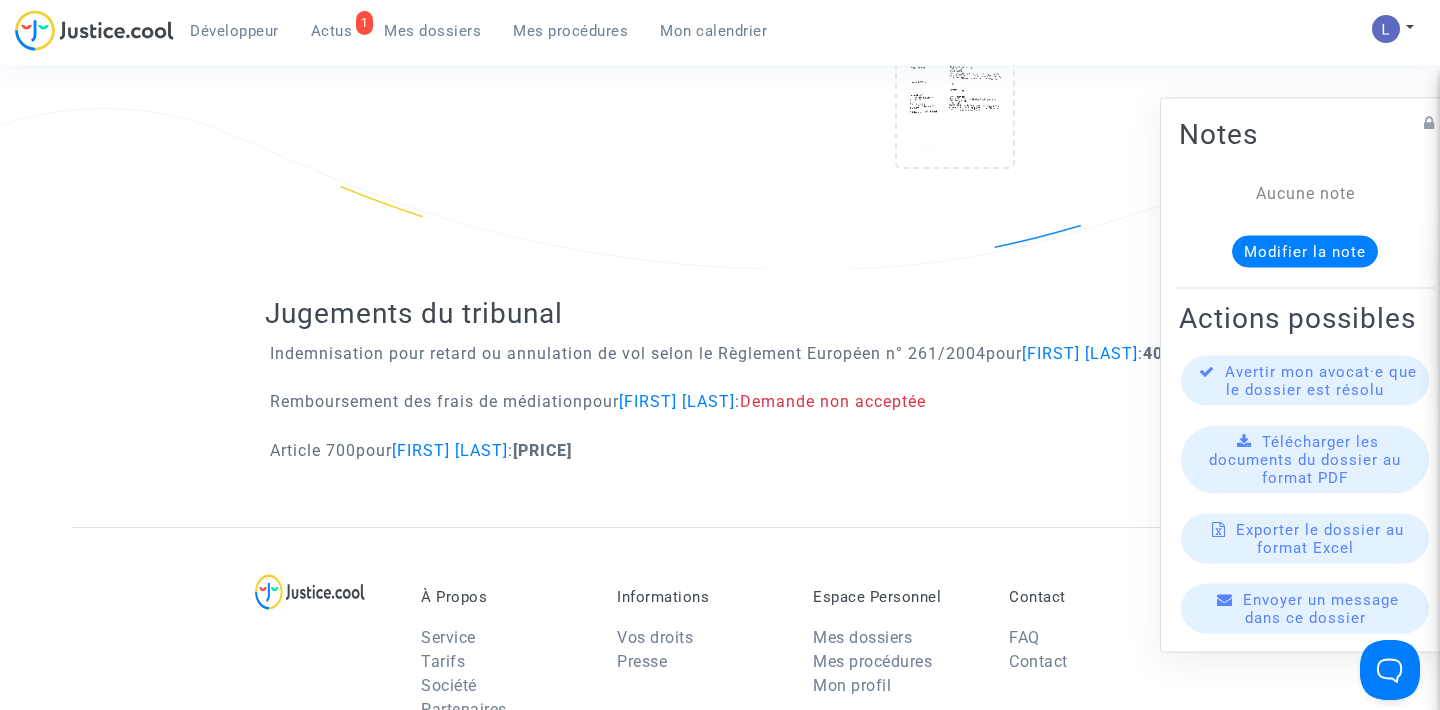 scroll, scrollTop: 1139, scrollLeft: 0, axis: vertical 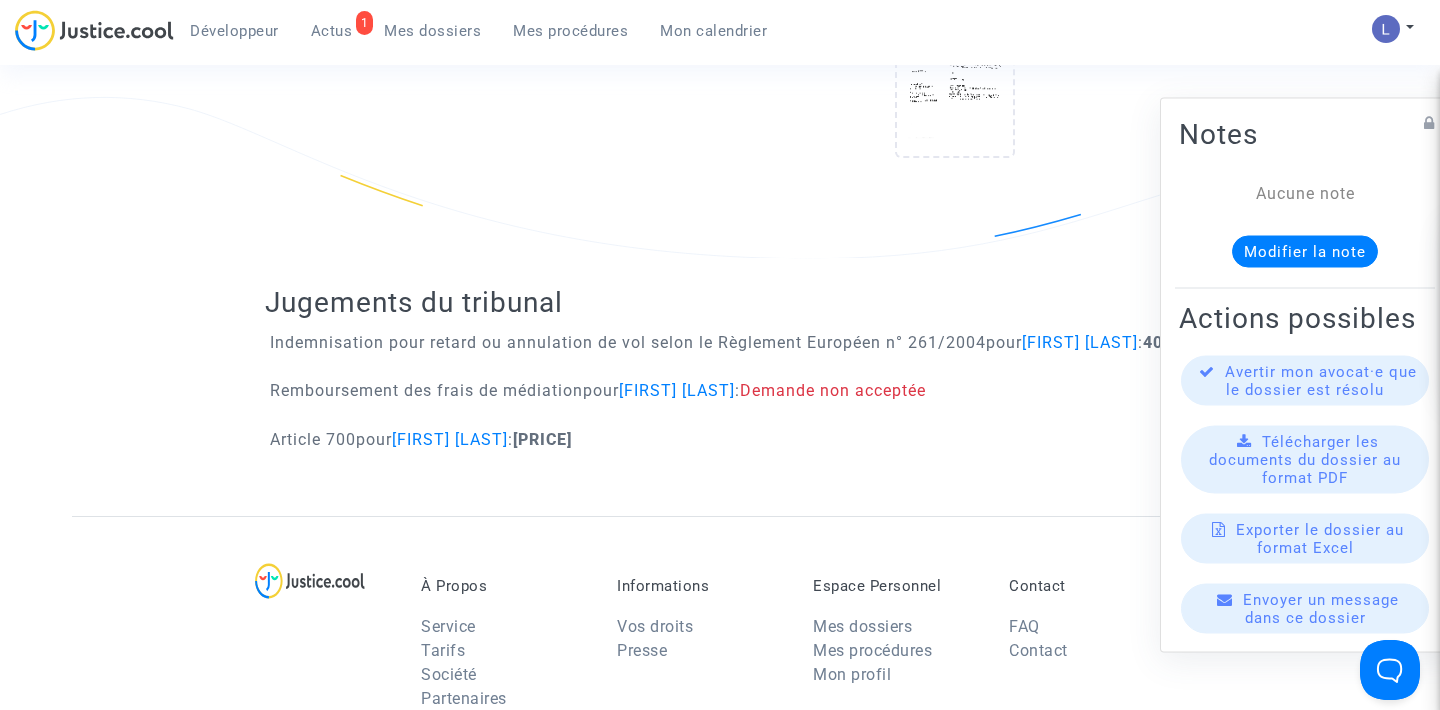 click on "Actus" at bounding box center (332, 31) 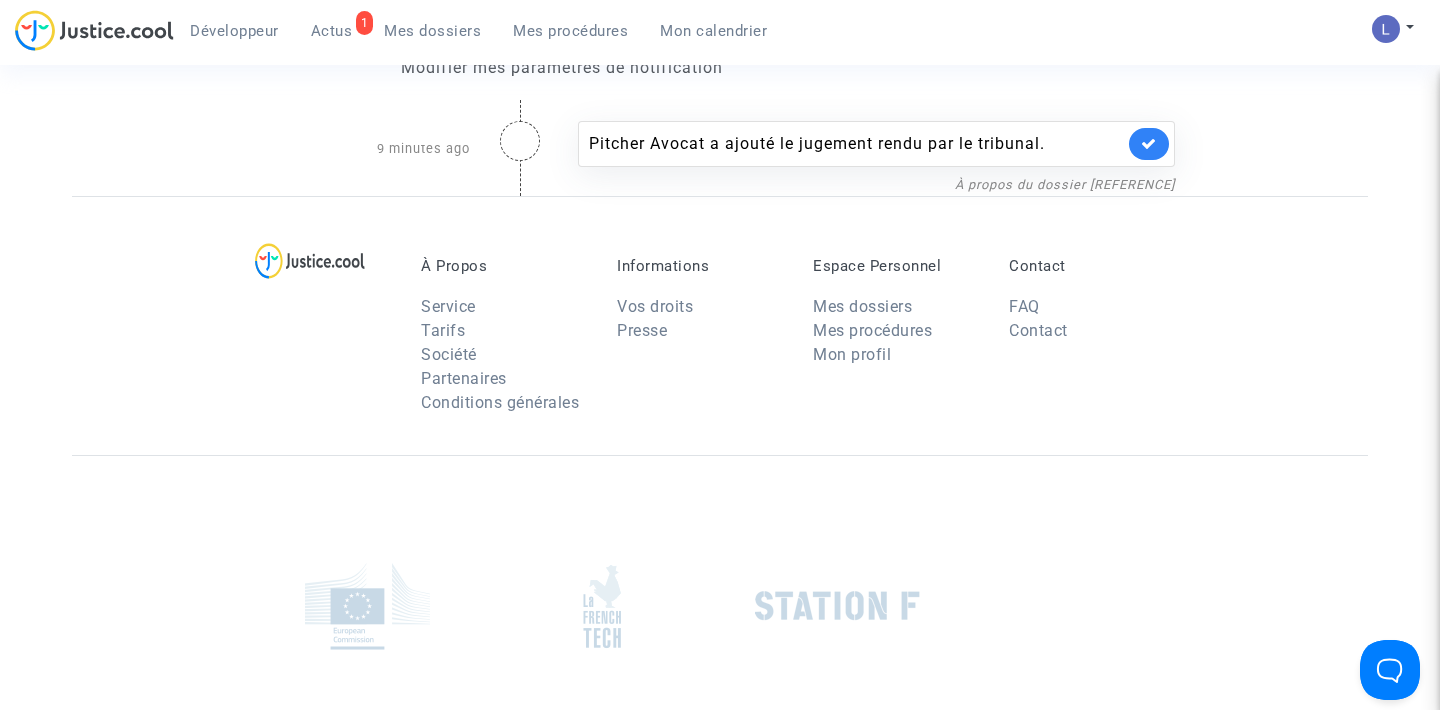 scroll, scrollTop: 0, scrollLeft: 0, axis: both 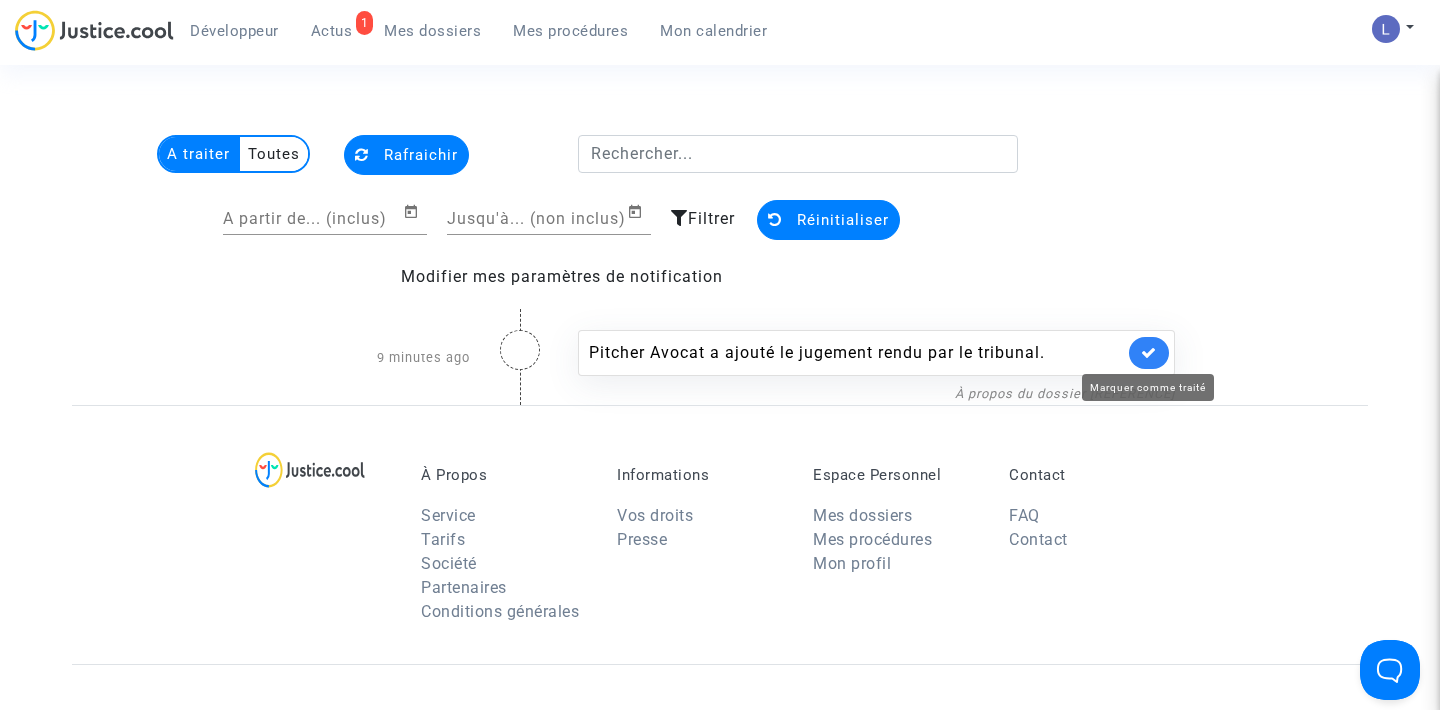 click at bounding box center (1149, 352) 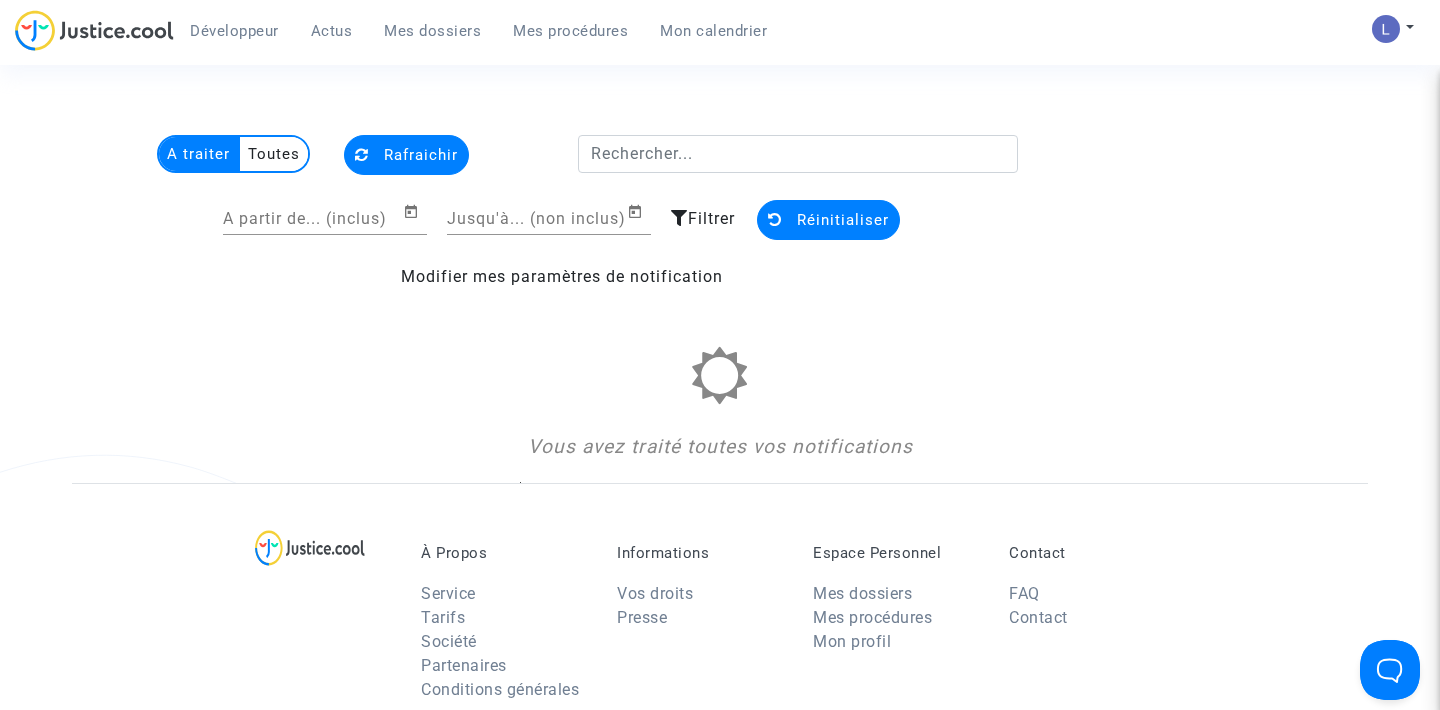click on "Mes dossiers" at bounding box center [432, 31] 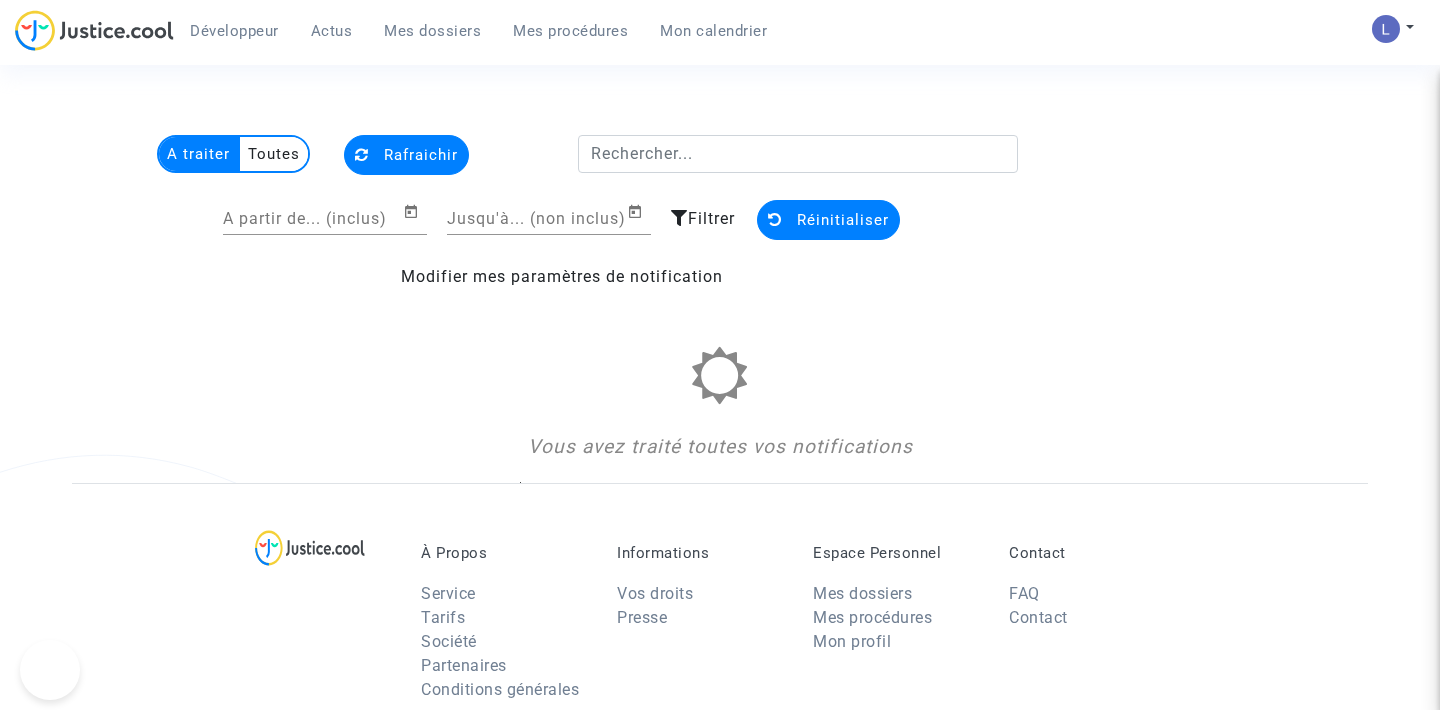 scroll, scrollTop: 0, scrollLeft: 0, axis: both 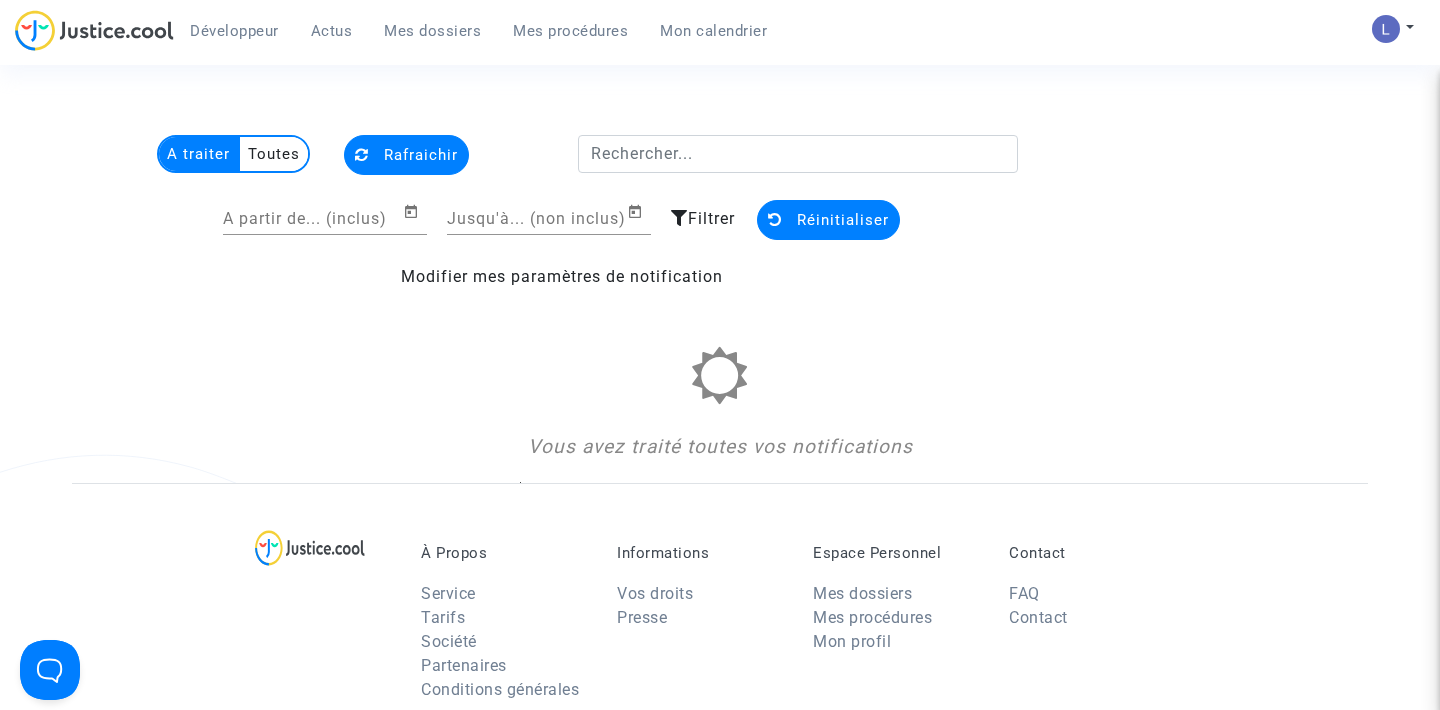 click on "Mes dossiers" at bounding box center [432, 31] 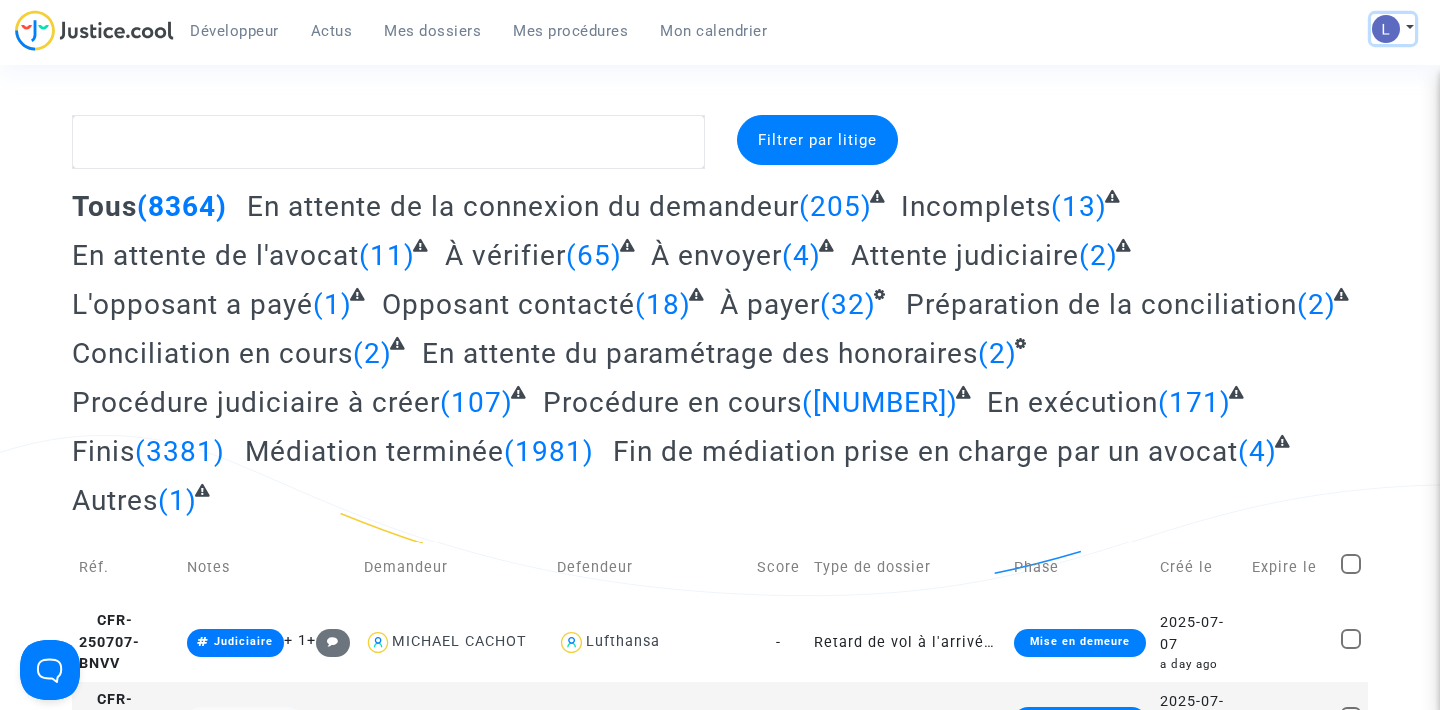 click at bounding box center [1393, 29] 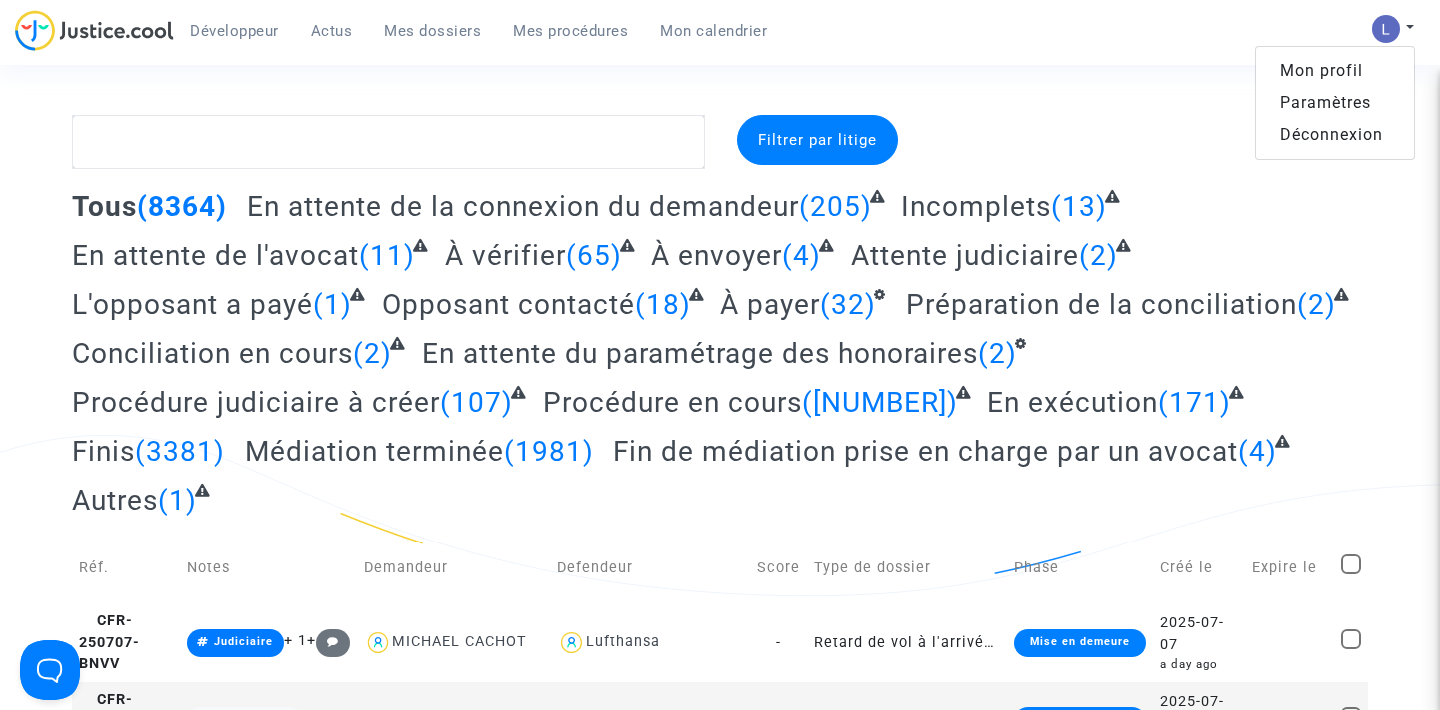 click on "Déconnexion" at bounding box center [1335, 135] 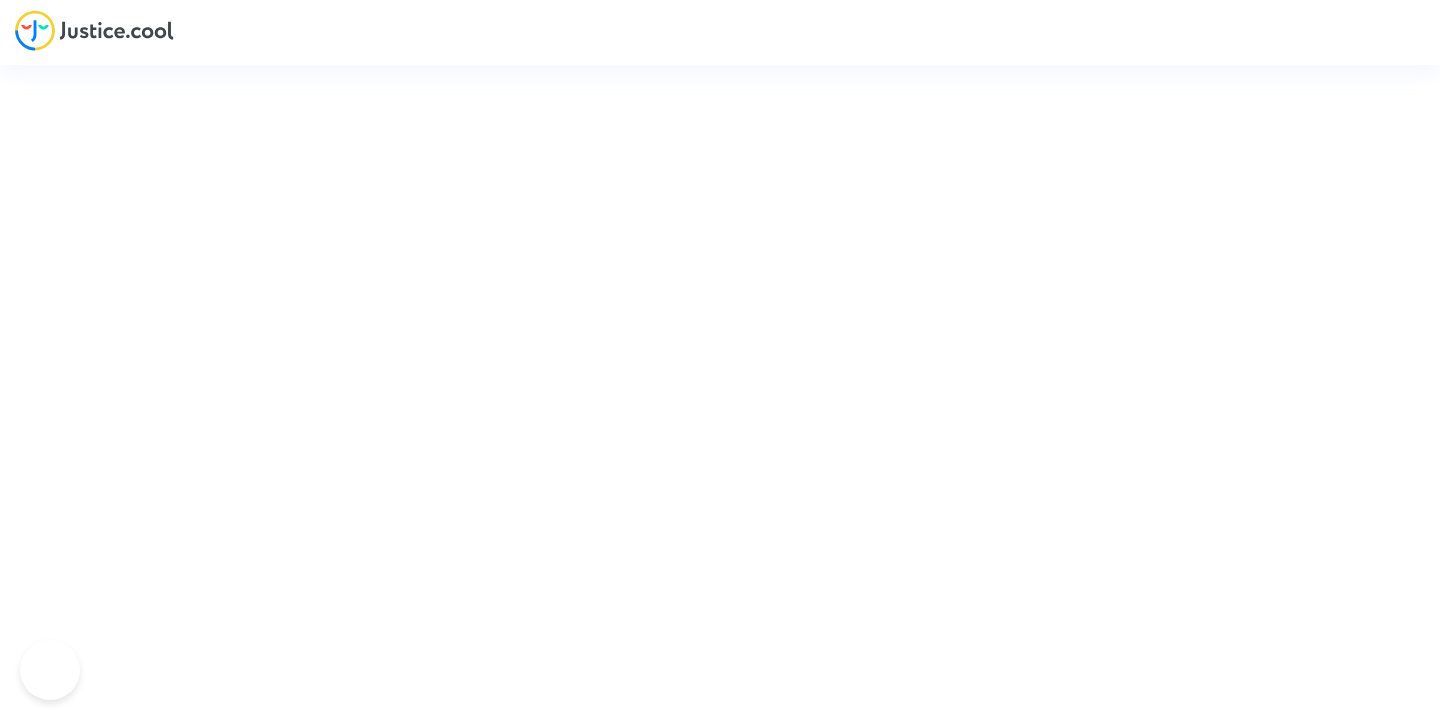 scroll, scrollTop: 0, scrollLeft: 0, axis: both 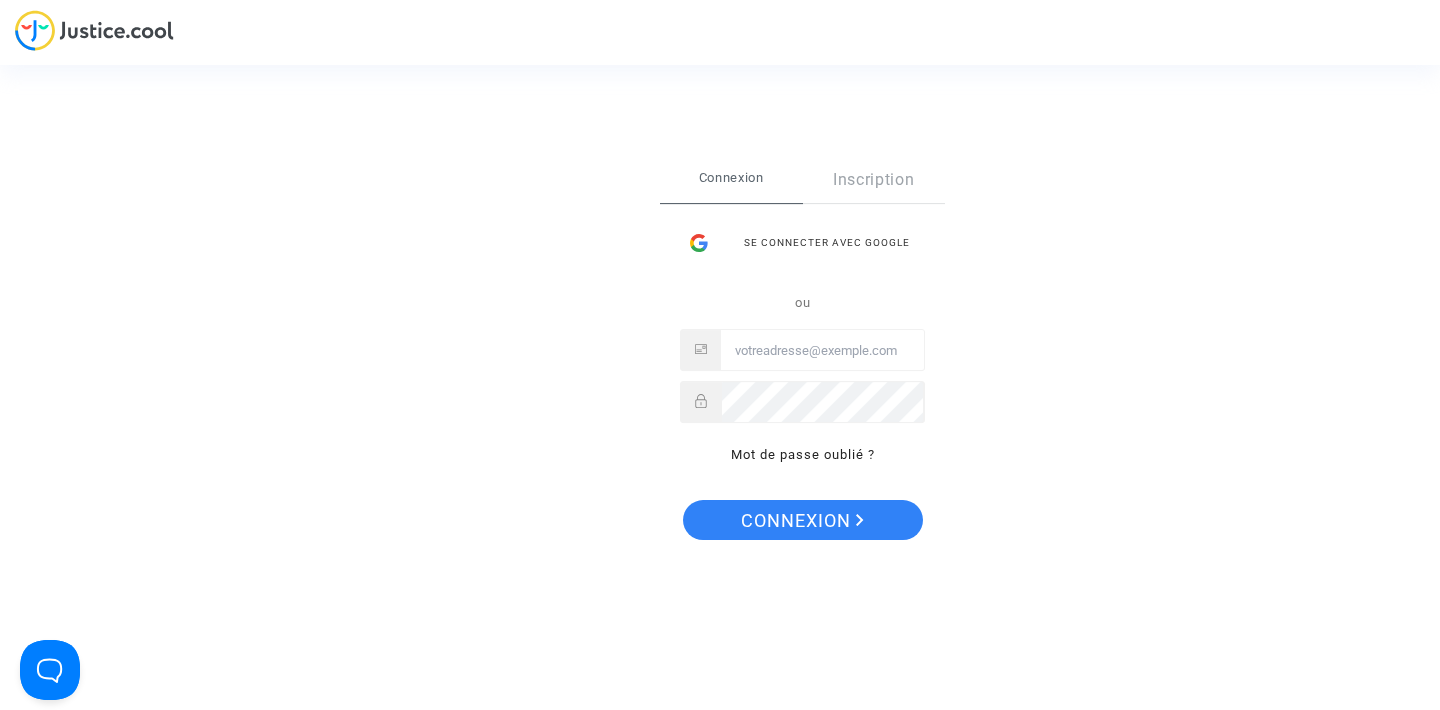 click on "Se connecter avec Google ou Mot de passe oublié ?" at bounding box center [802, 345] 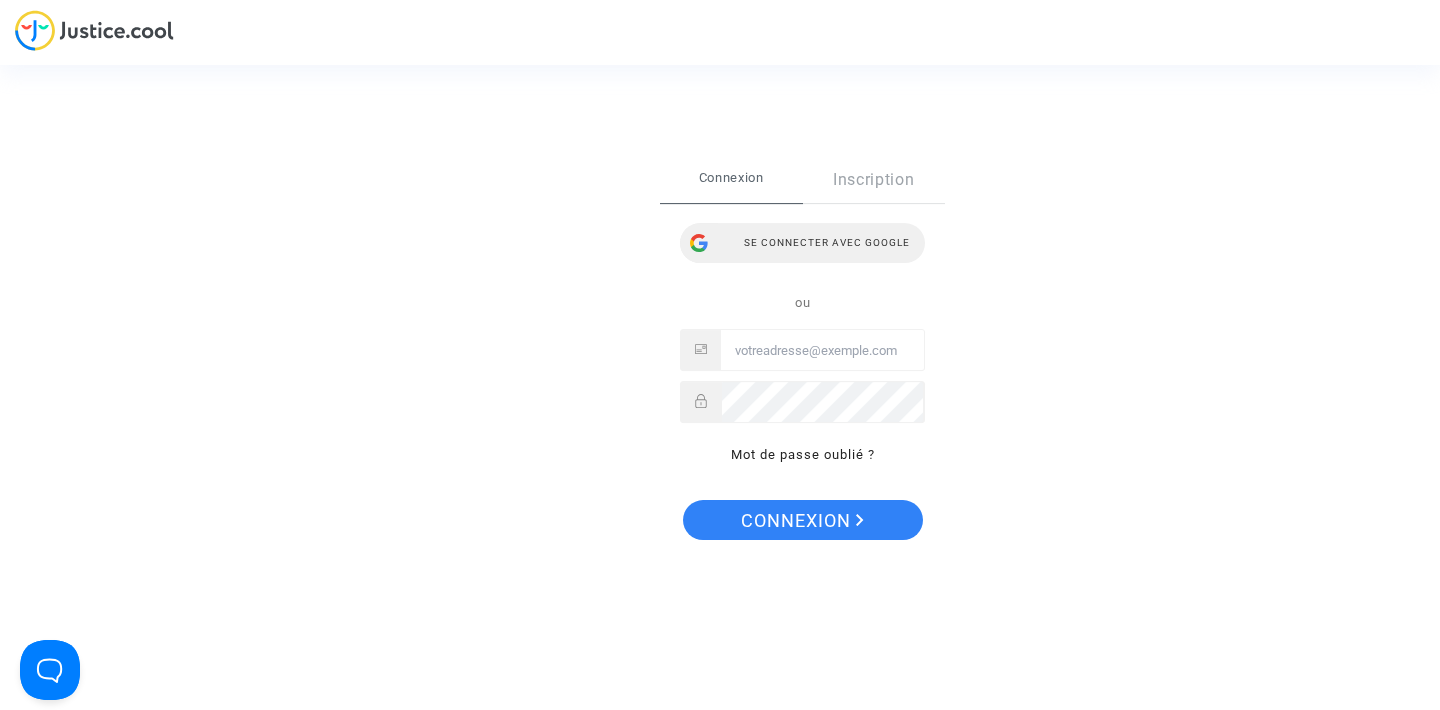 click on "Se connecter avec Google" at bounding box center (802, 243) 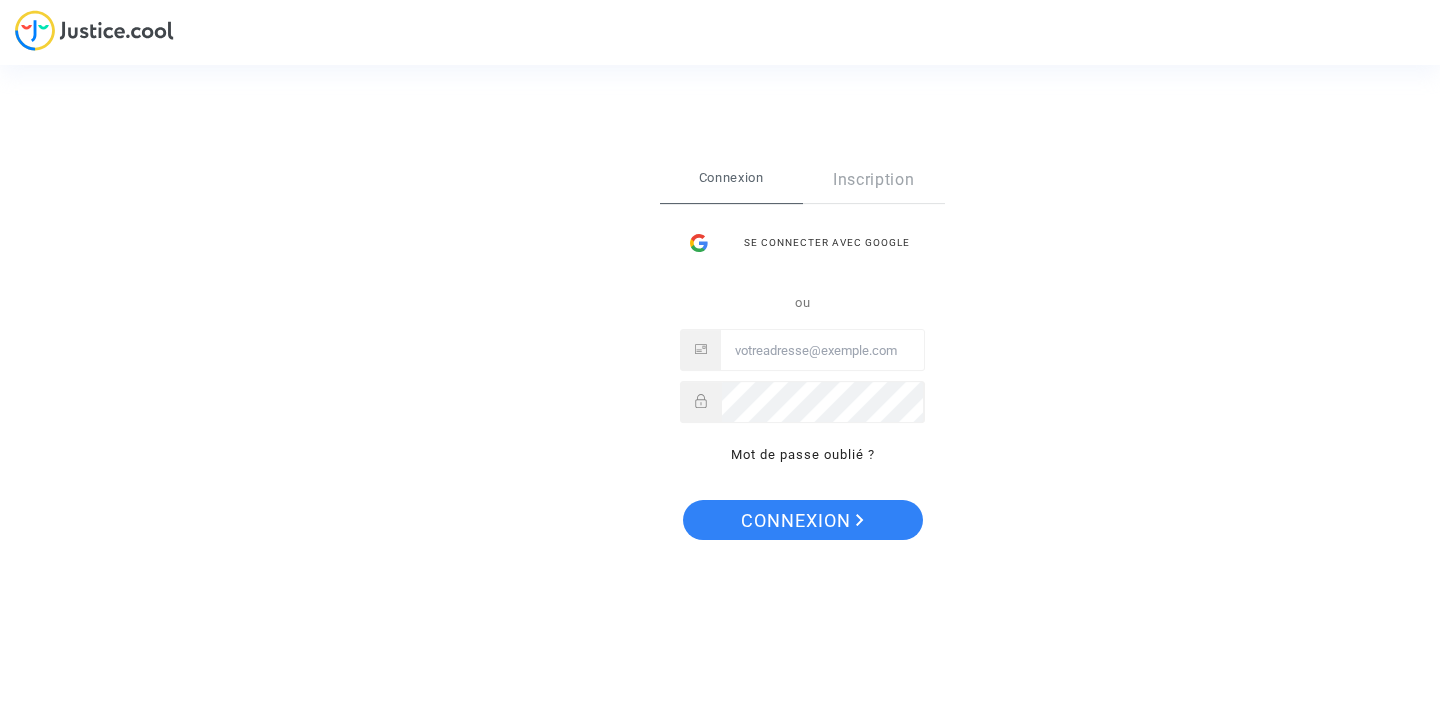scroll, scrollTop: 0, scrollLeft: 0, axis: both 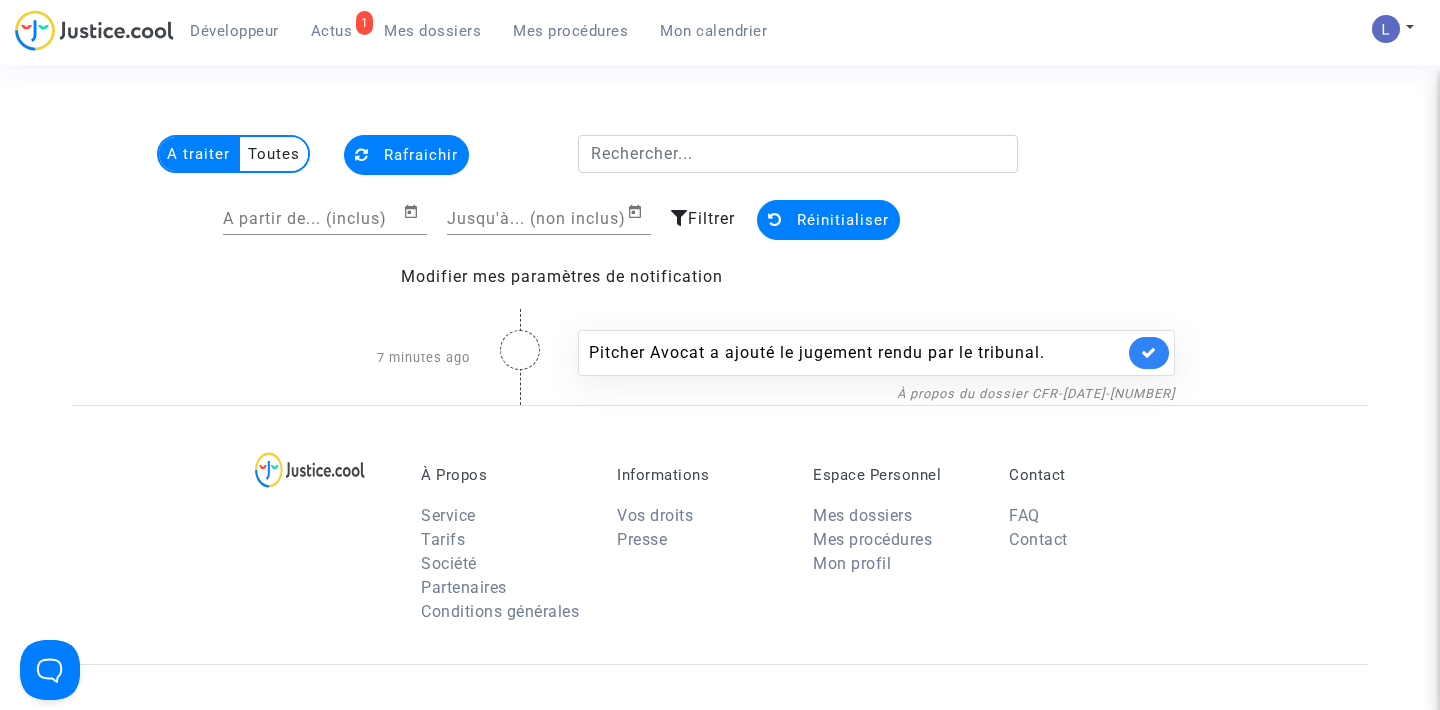 click on "Mes dossiers" at bounding box center [432, 31] 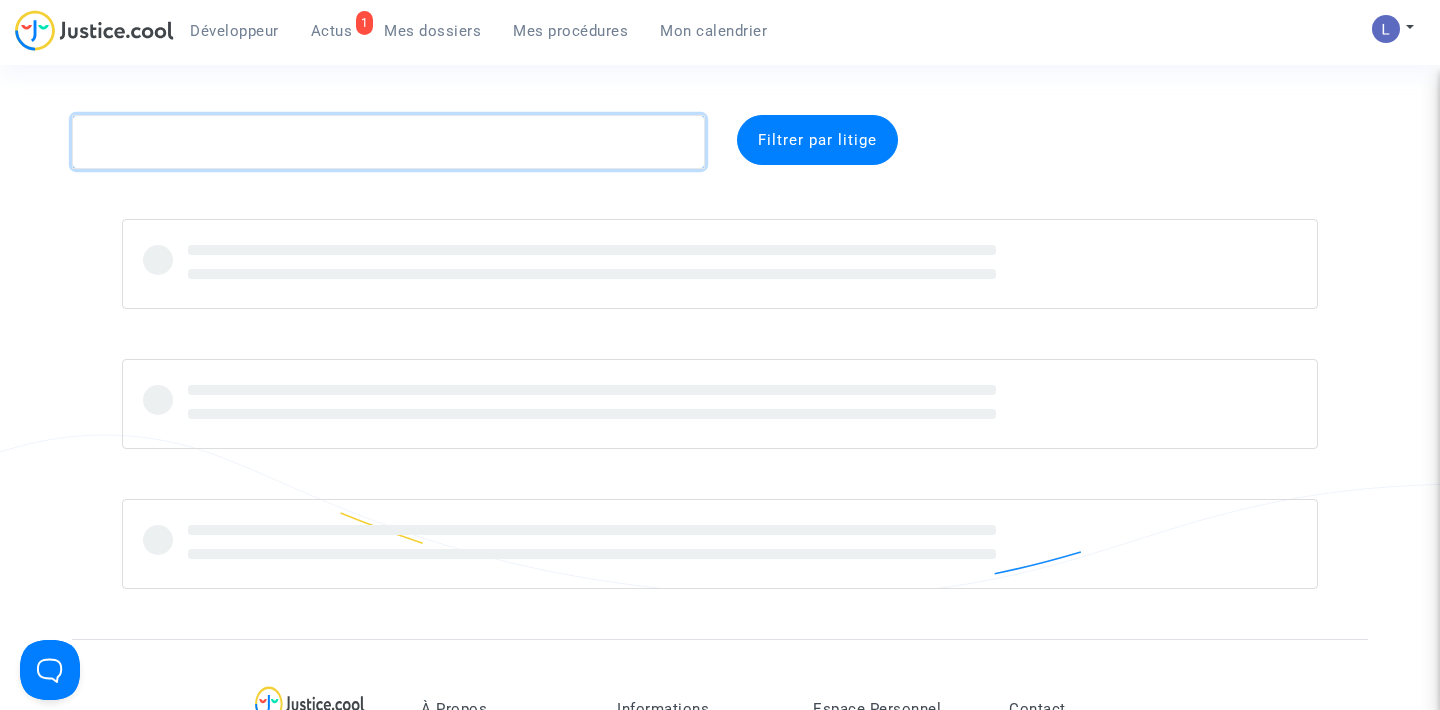 click at bounding box center [388, 142] 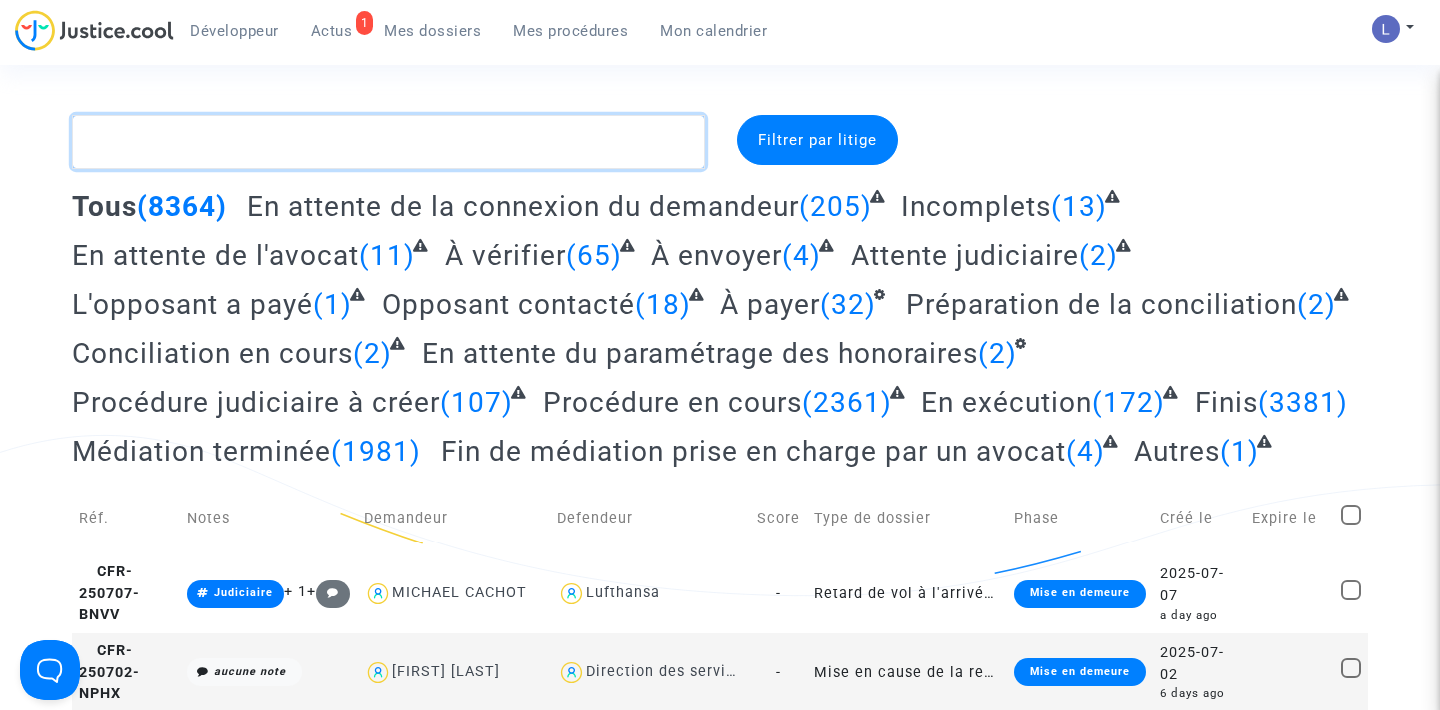 paste on "CFR-230206-DCJW" 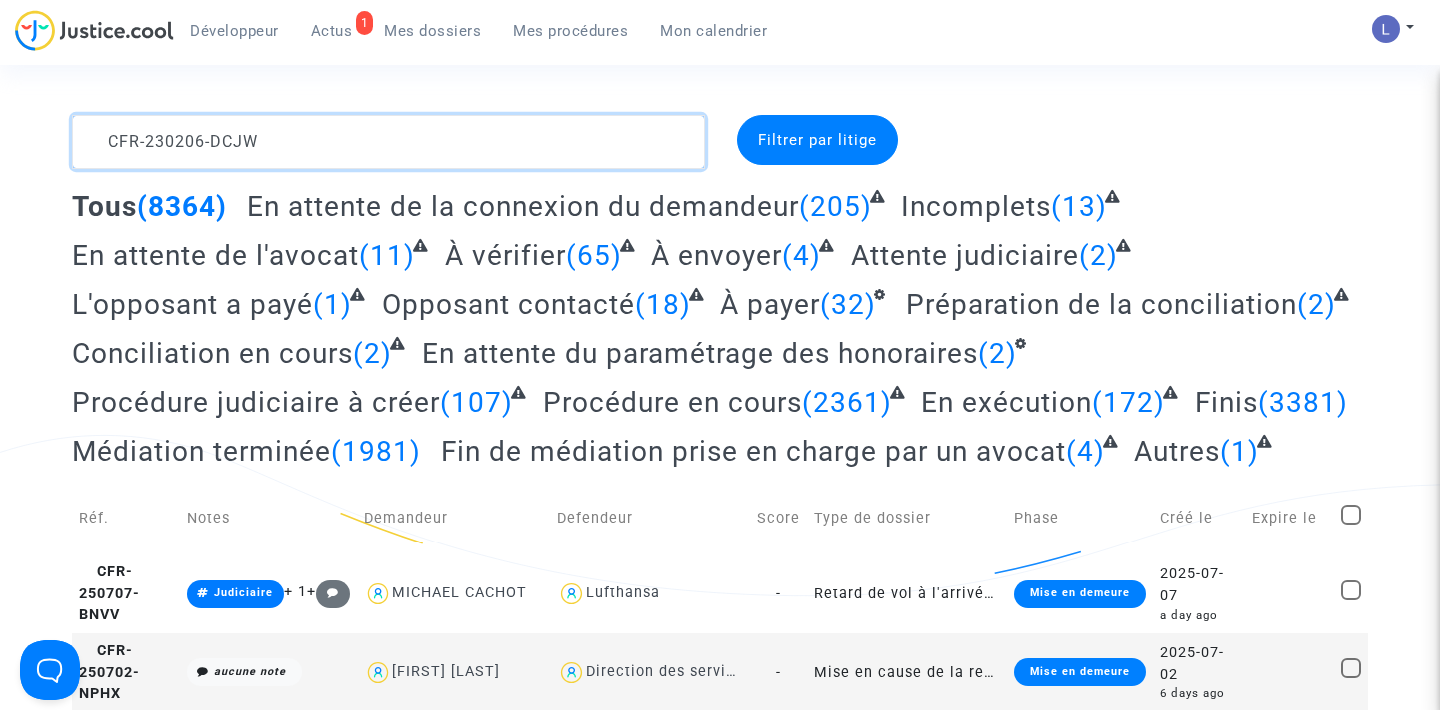 type on "CFR-230206-DCJW" 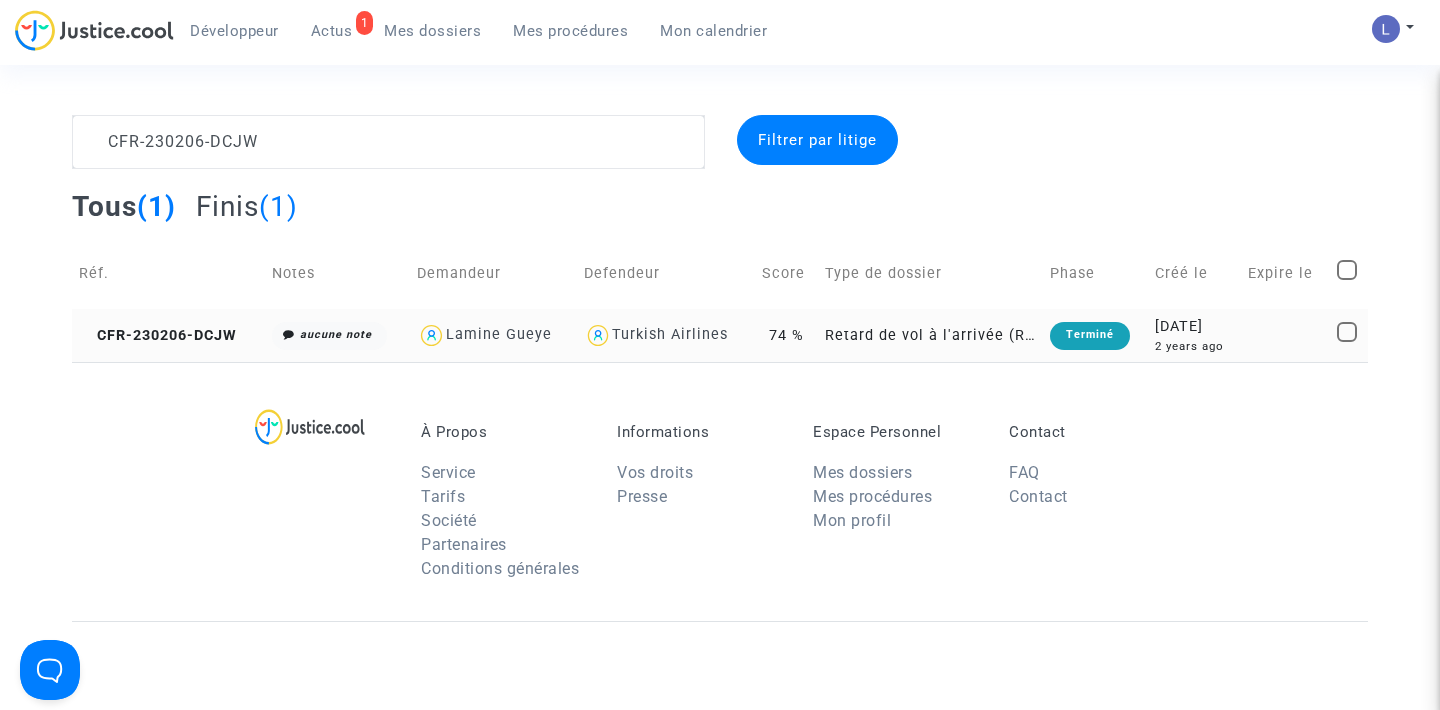 click on "CFR-230206-DCJW" at bounding box center (168, 335) 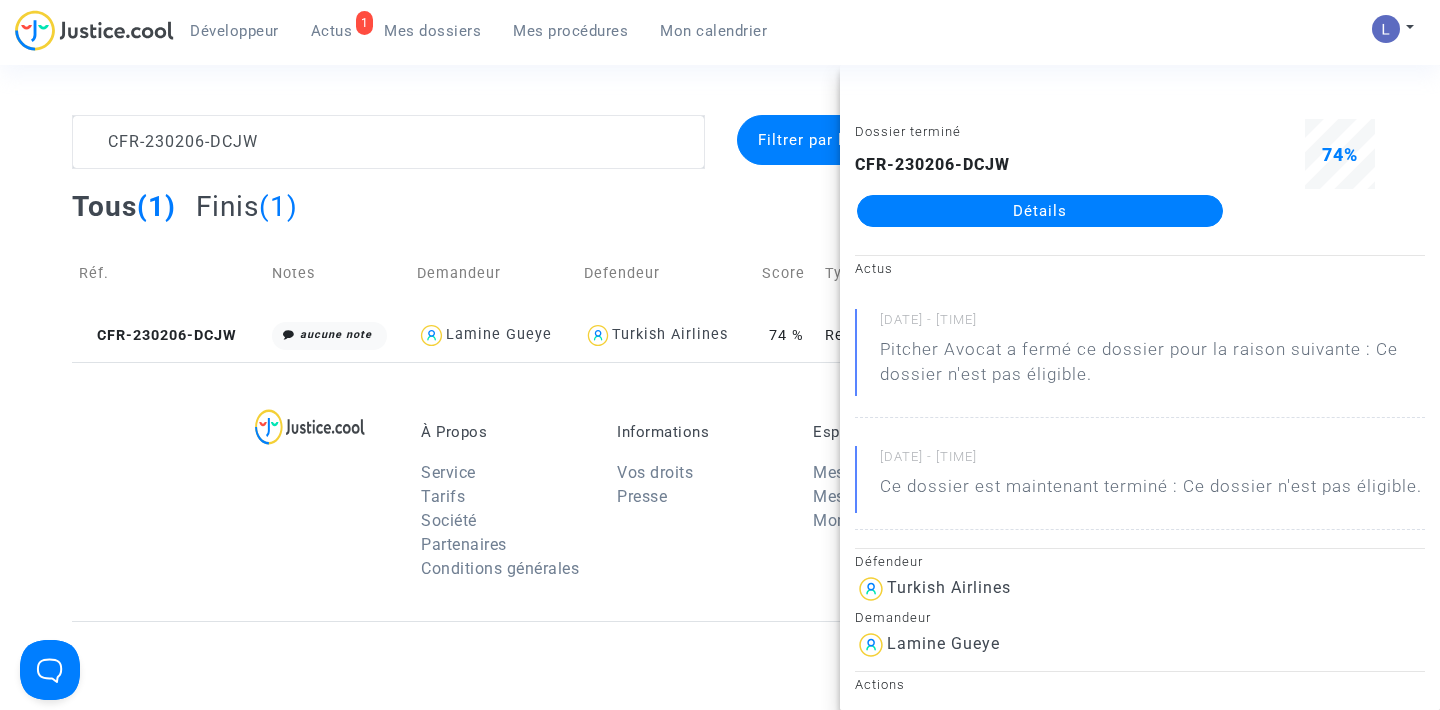 click on "Dossier terminé CFR-230206-DCJW  Détails" at bounding box center [1040, 182] 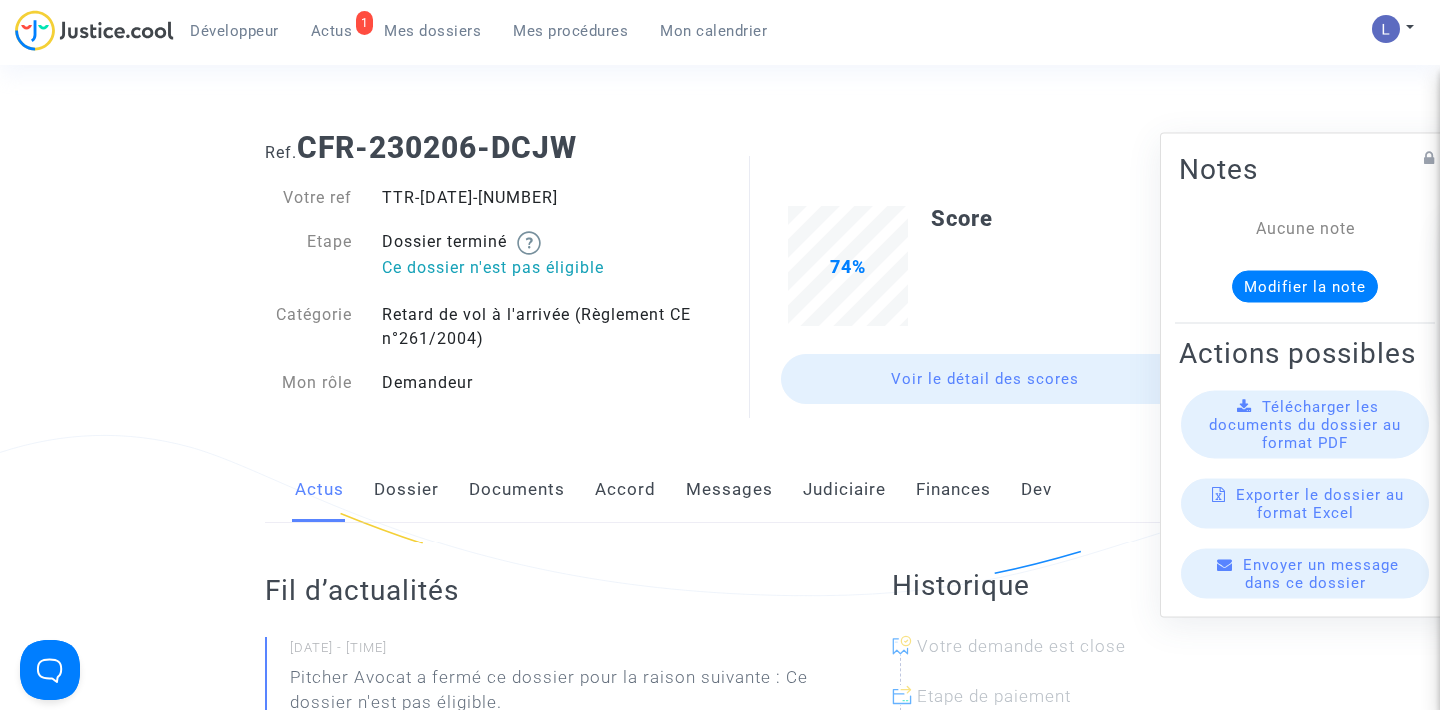 click on "Judiciaire" at bounding box center (844, 490) 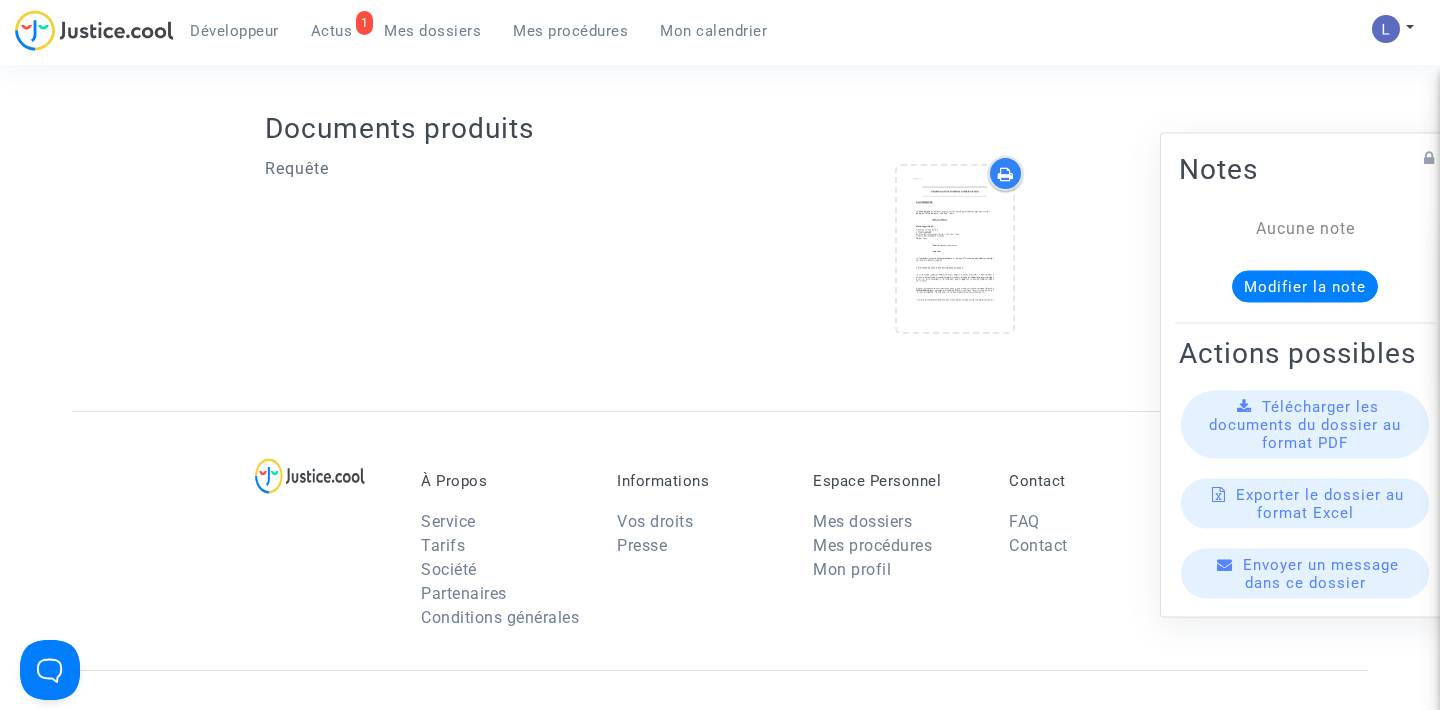 scroll, scrollTop: 739, scrollLeft: 0, axis: vertical 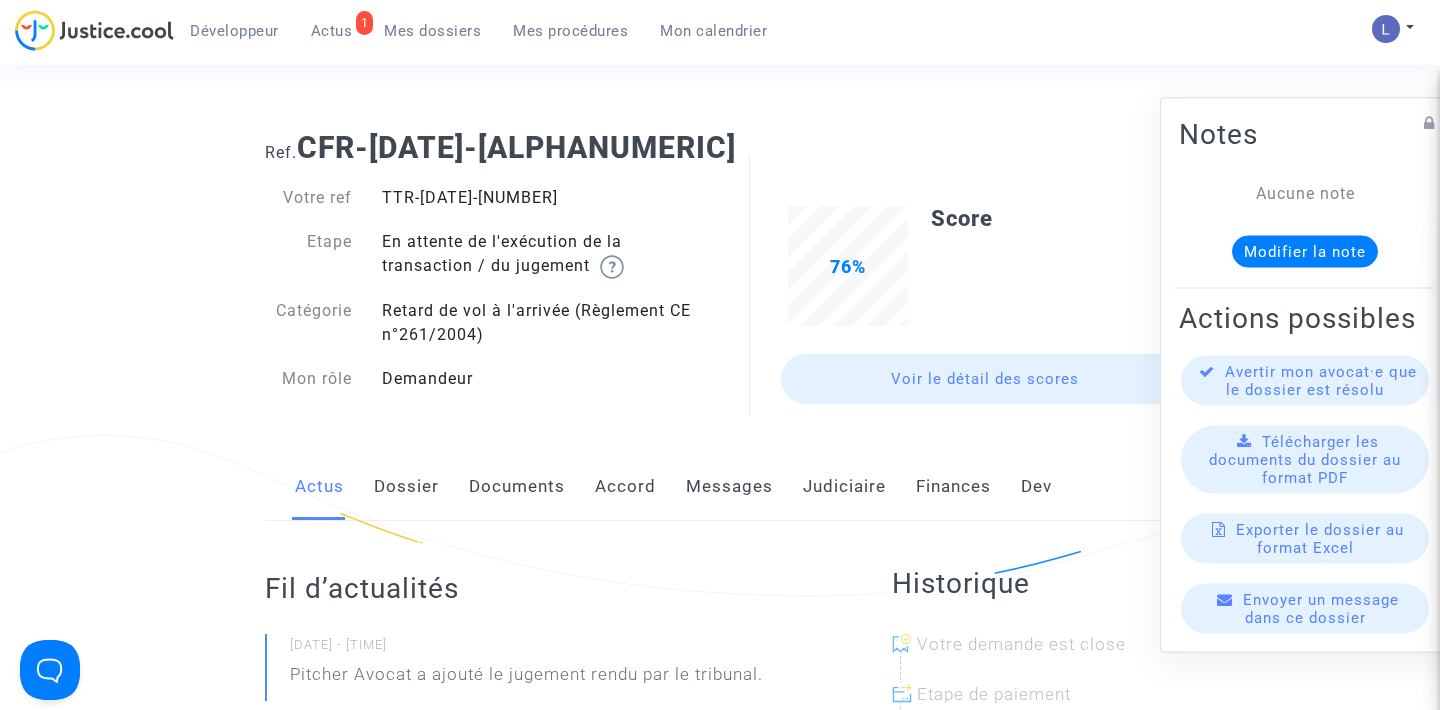 click on "TTR-[DATE]-[NUMBER]" at bounding box center (543, 198) 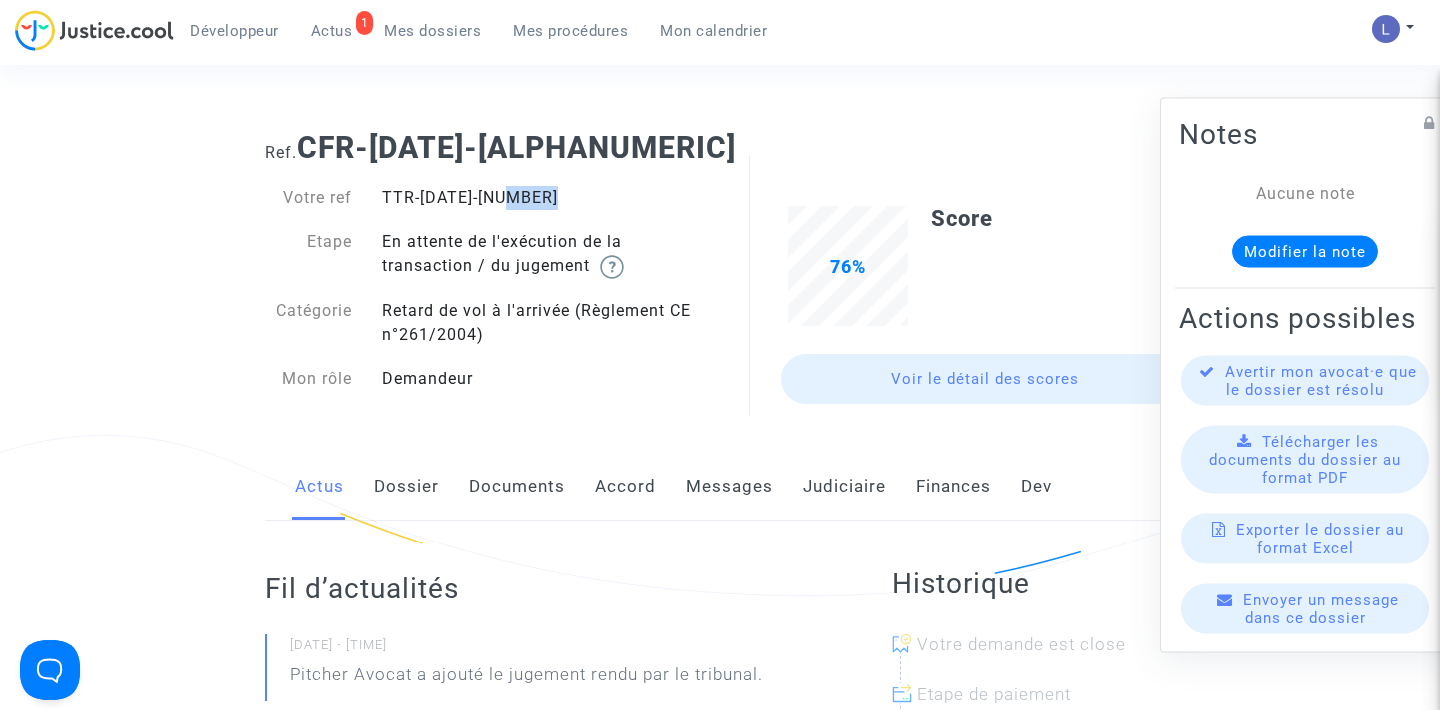 copy on "[NUMBER]" 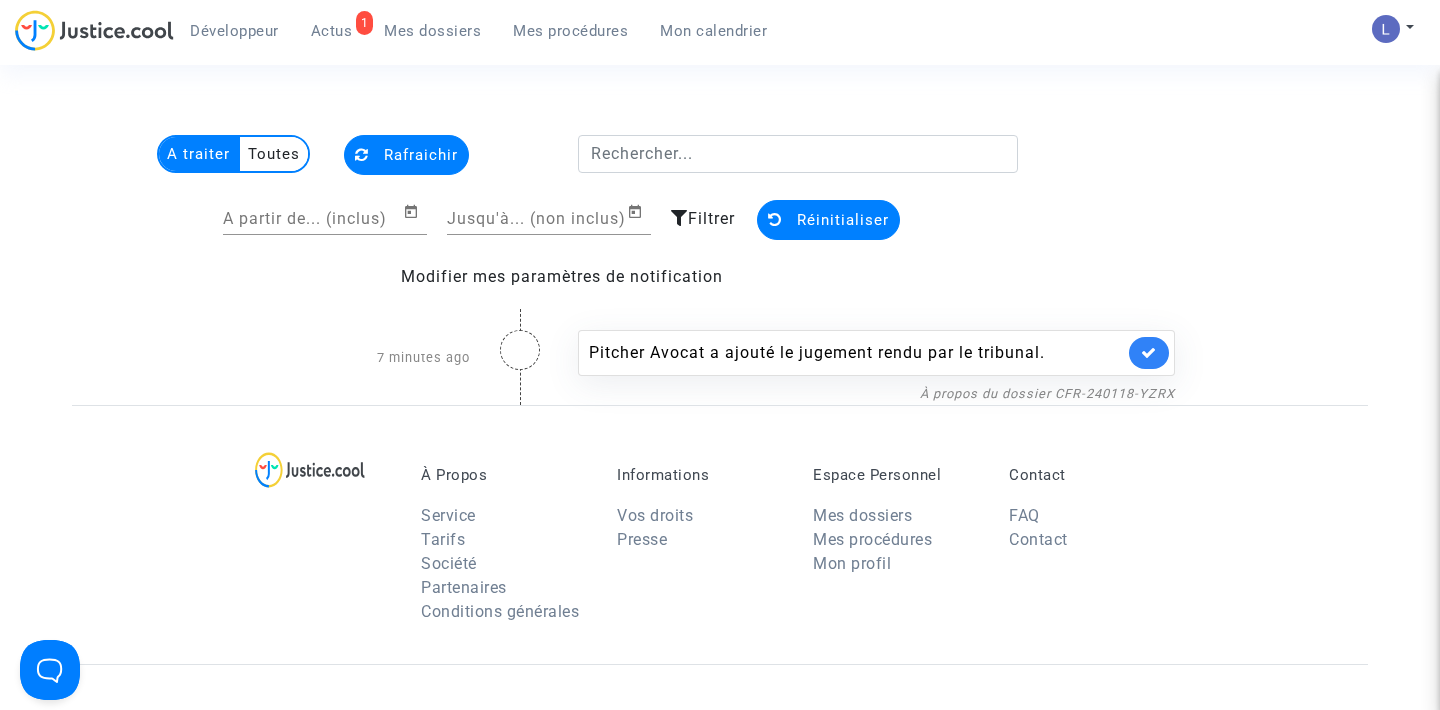 click at bounding box center (1149, 353) 